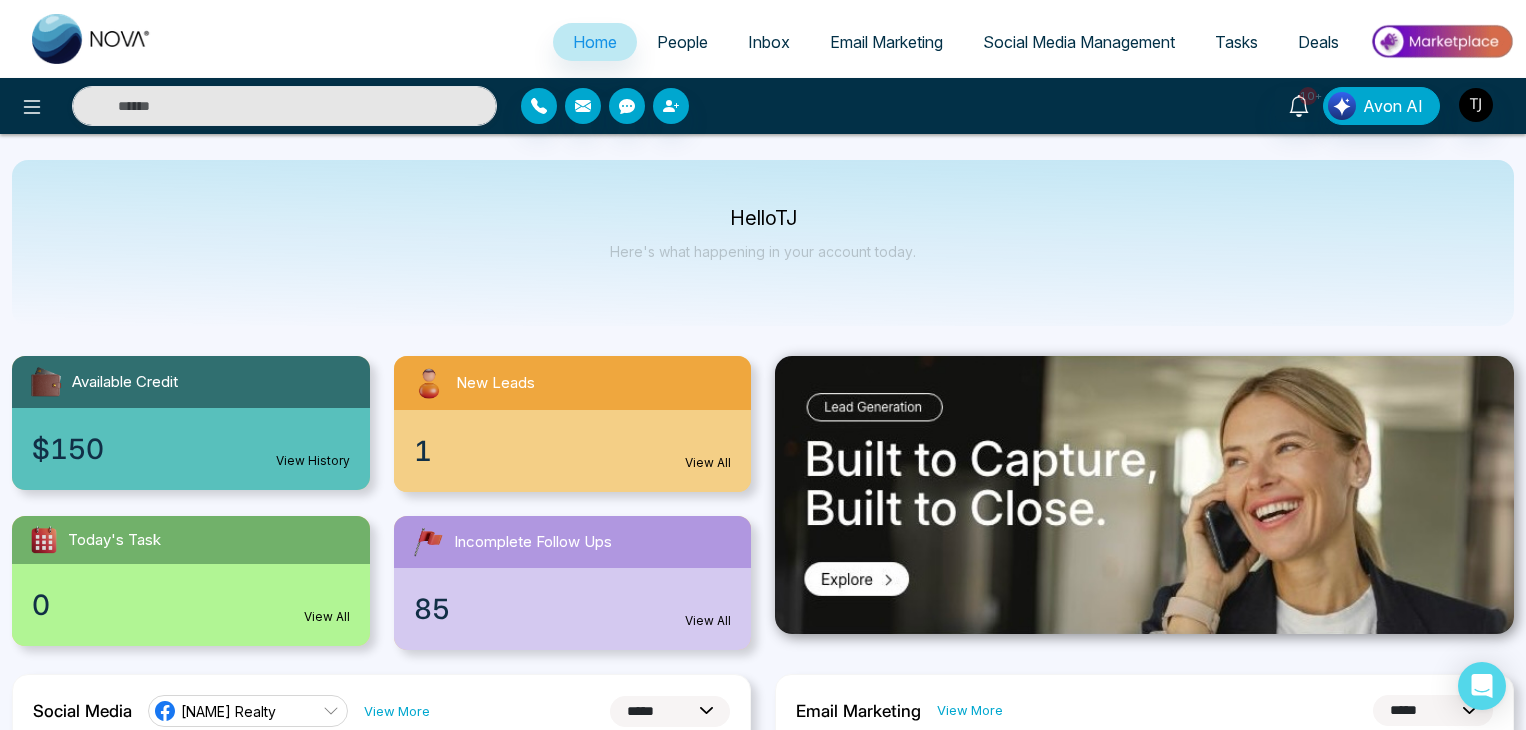 select on "*" 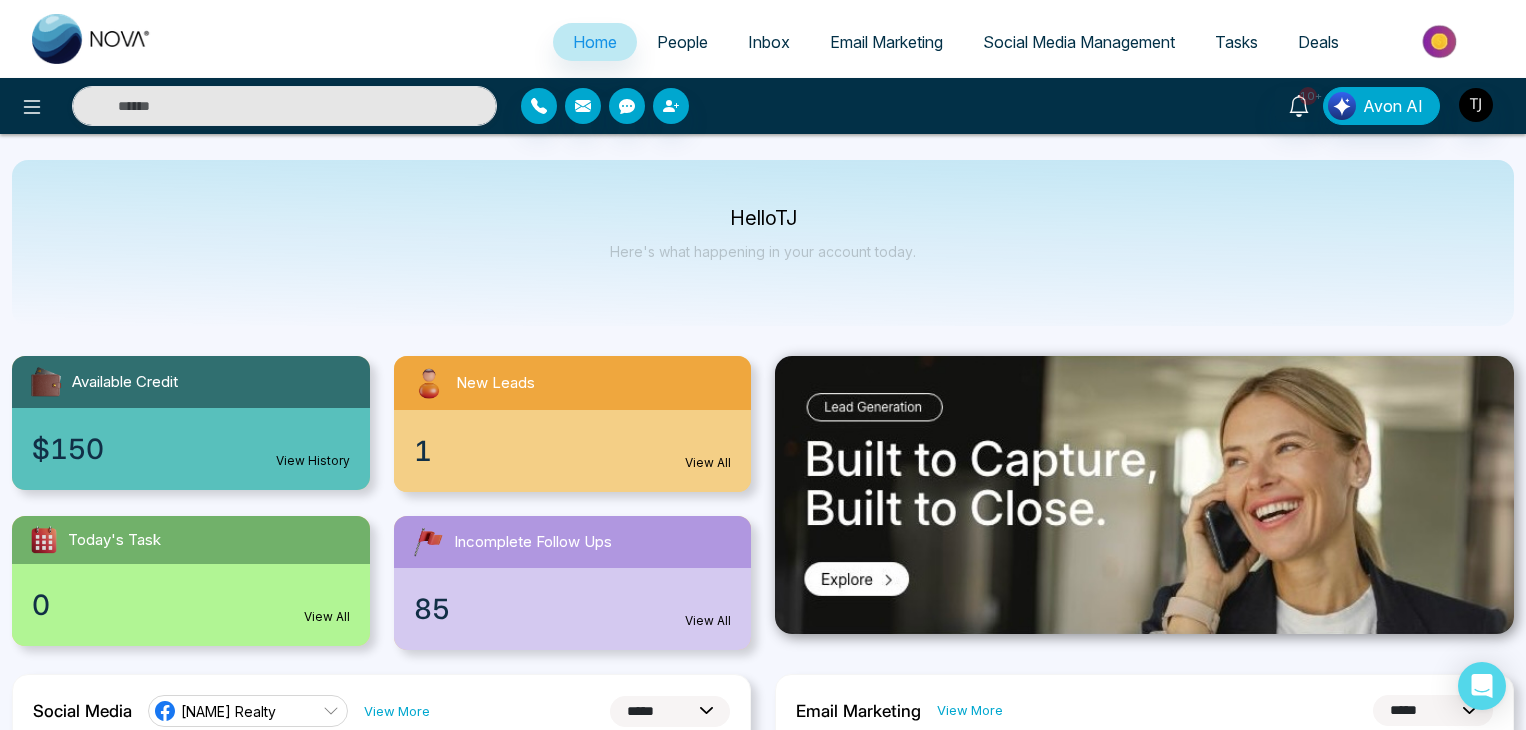 select on "*" 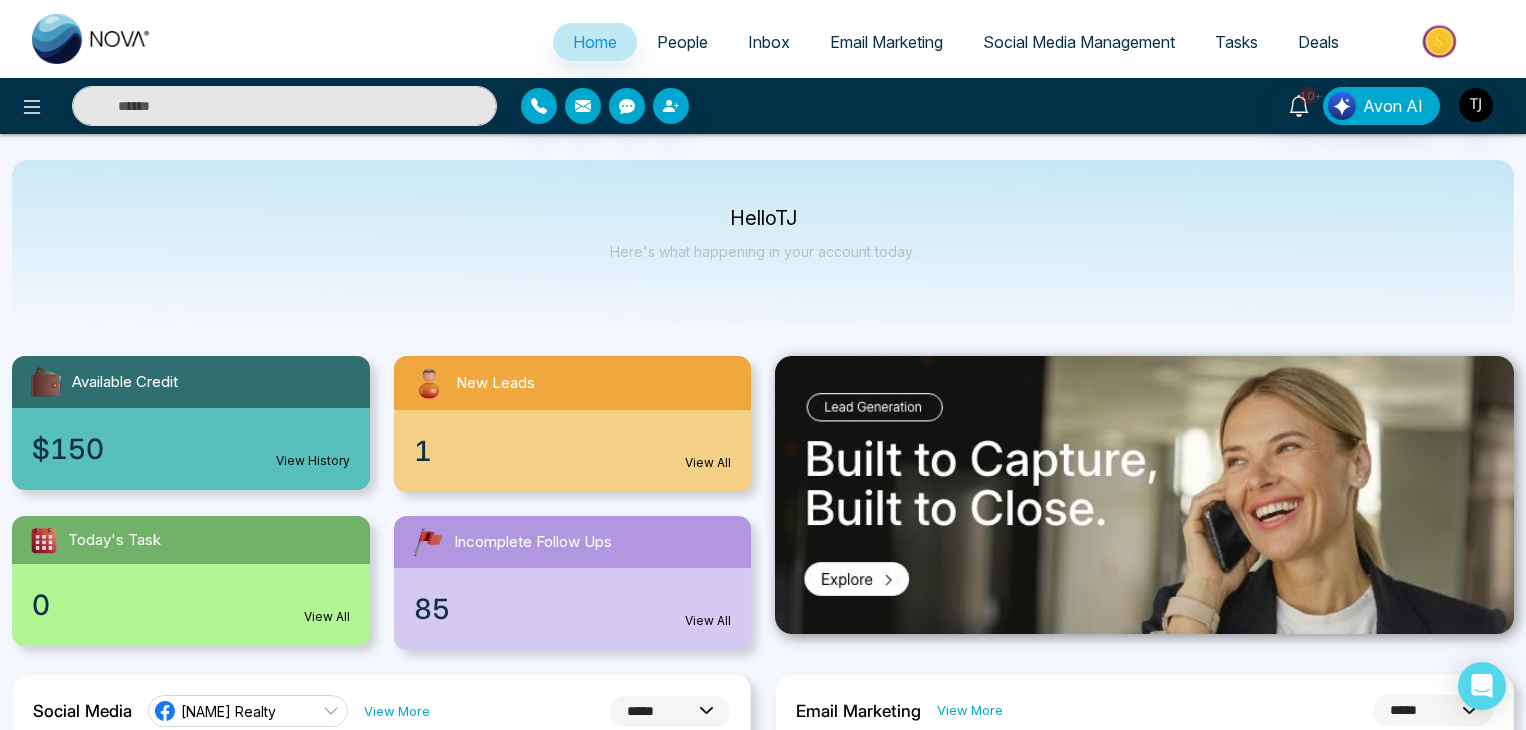 scroll, scrollTop: 0, scrollLeft: 0, axis: both 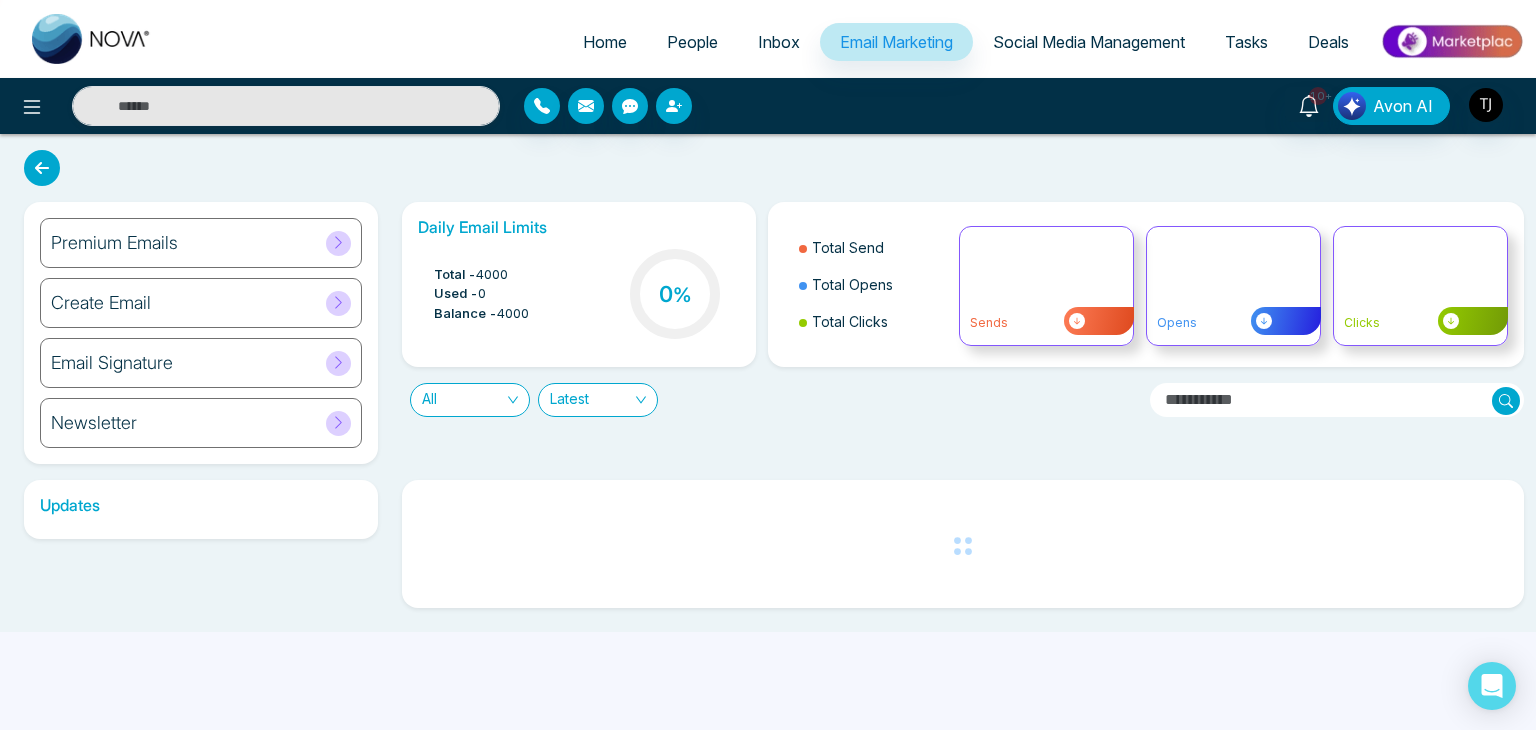 click on "Email Signature" at bounding box center (201, 363) 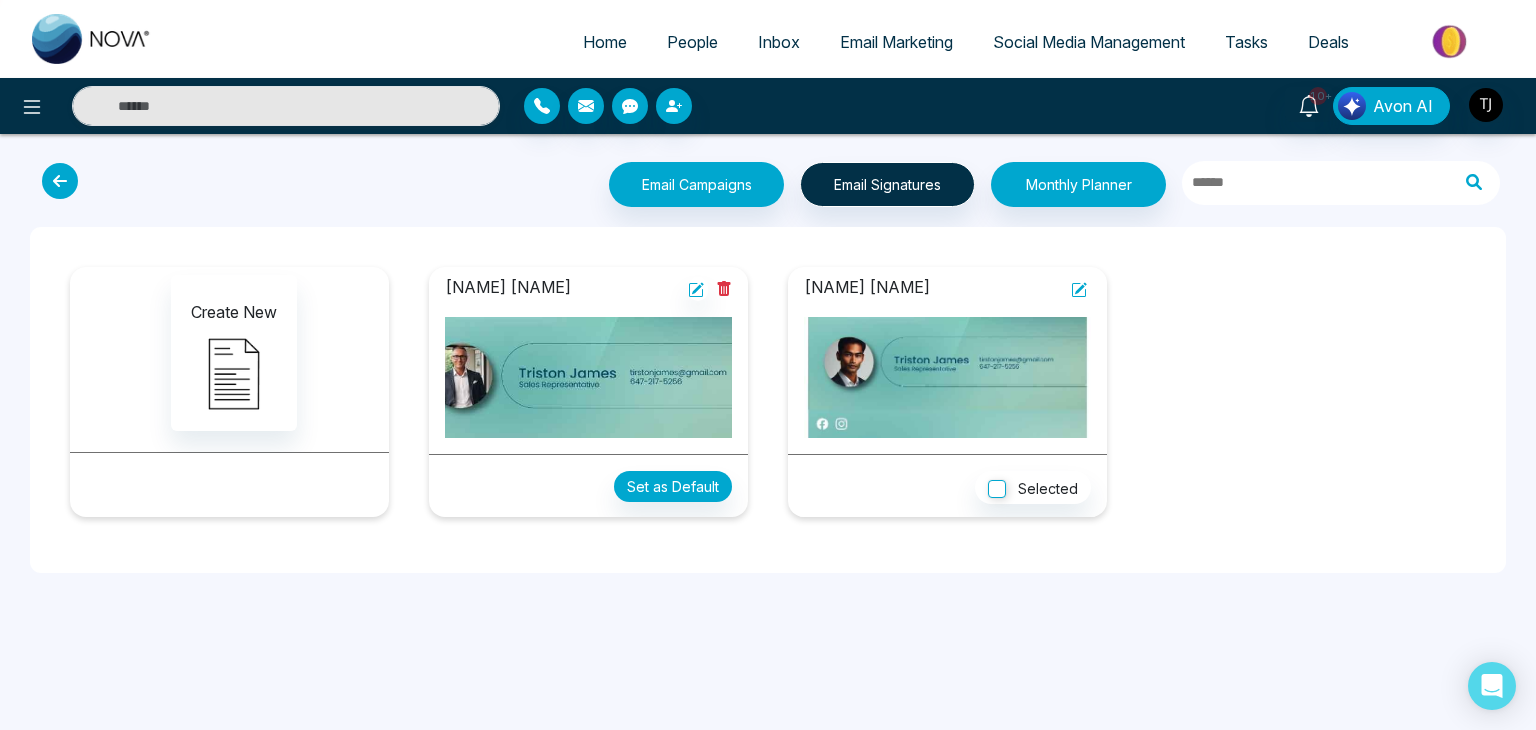 click 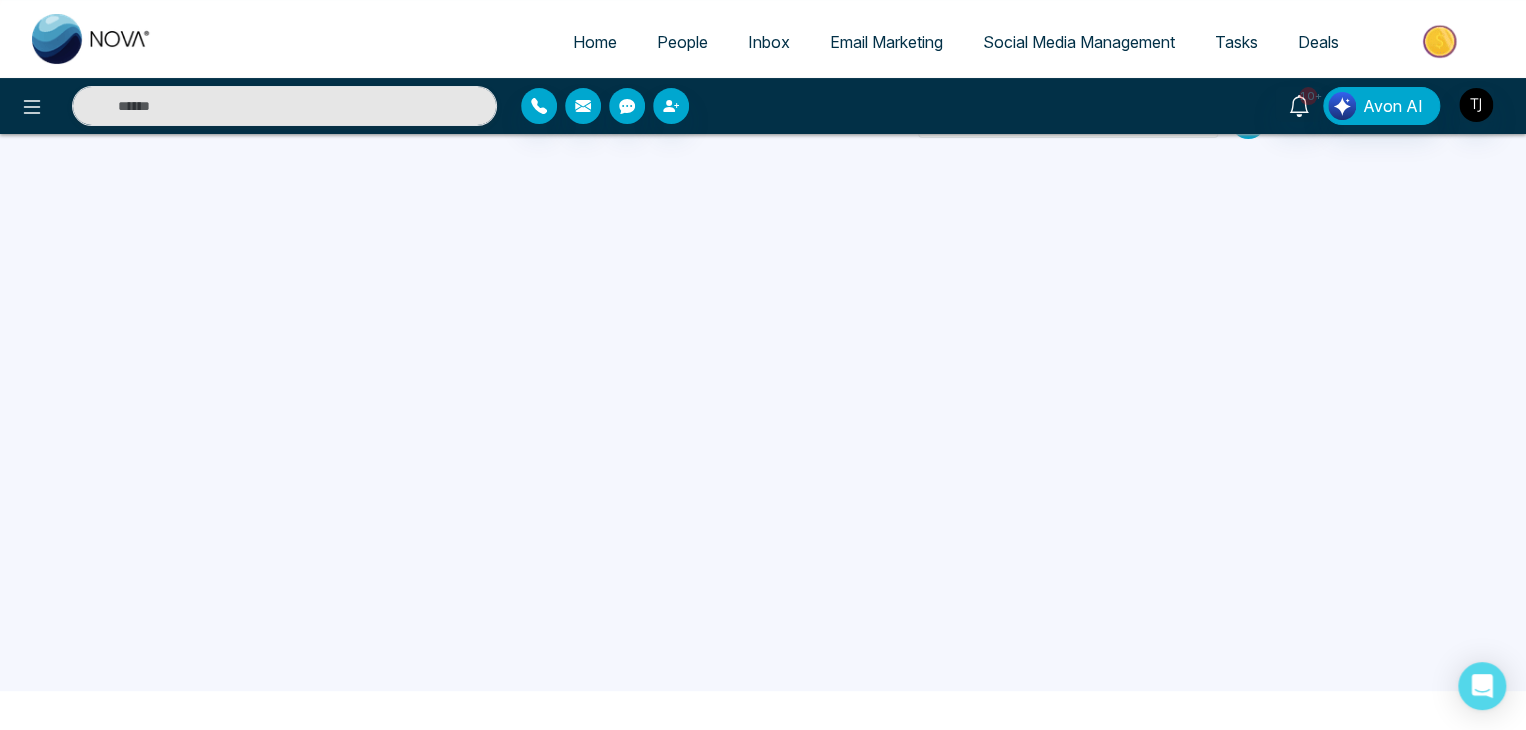 scroll, scrollTop: 36, scrollLeft: 0, axis: vertical 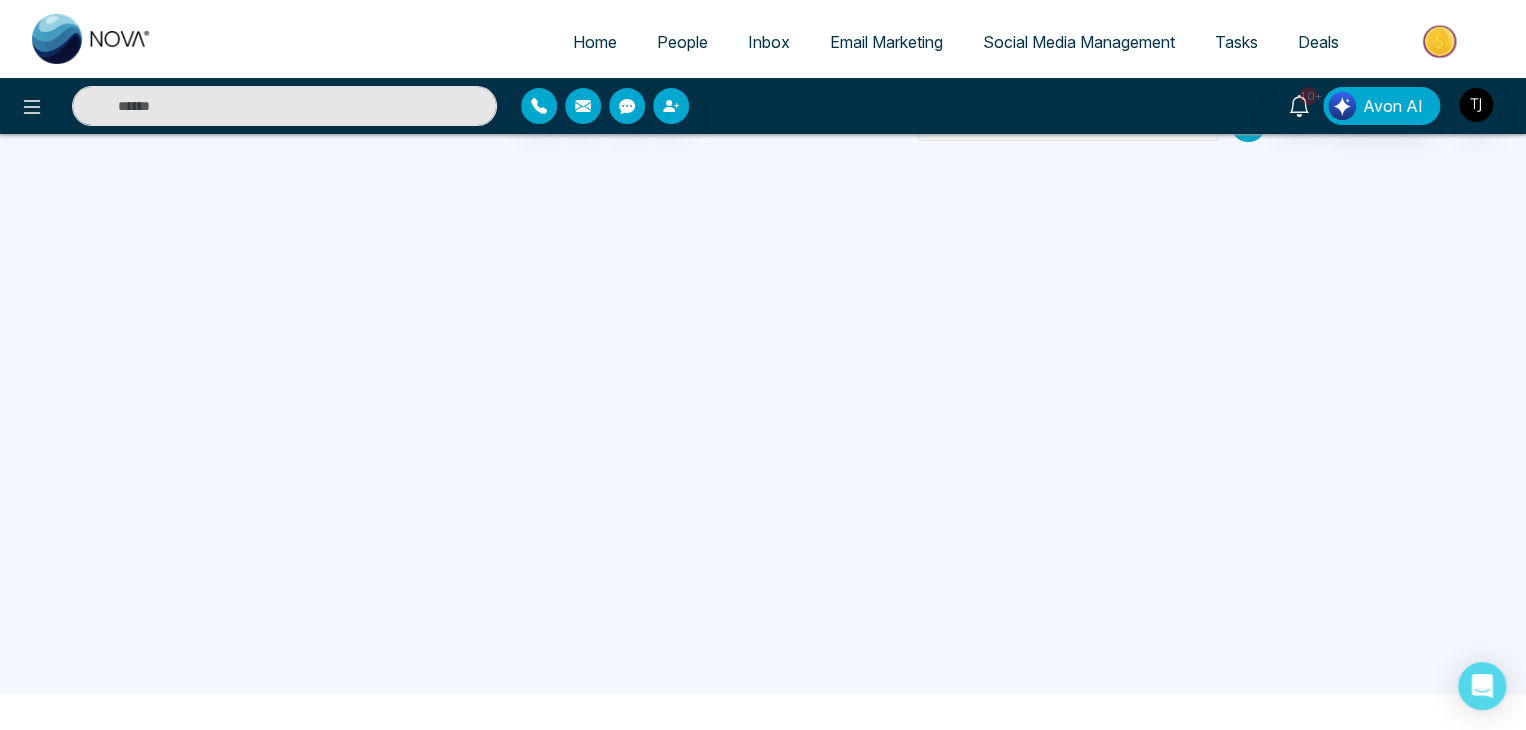 click on "Home" at bounding box center (595, 42) 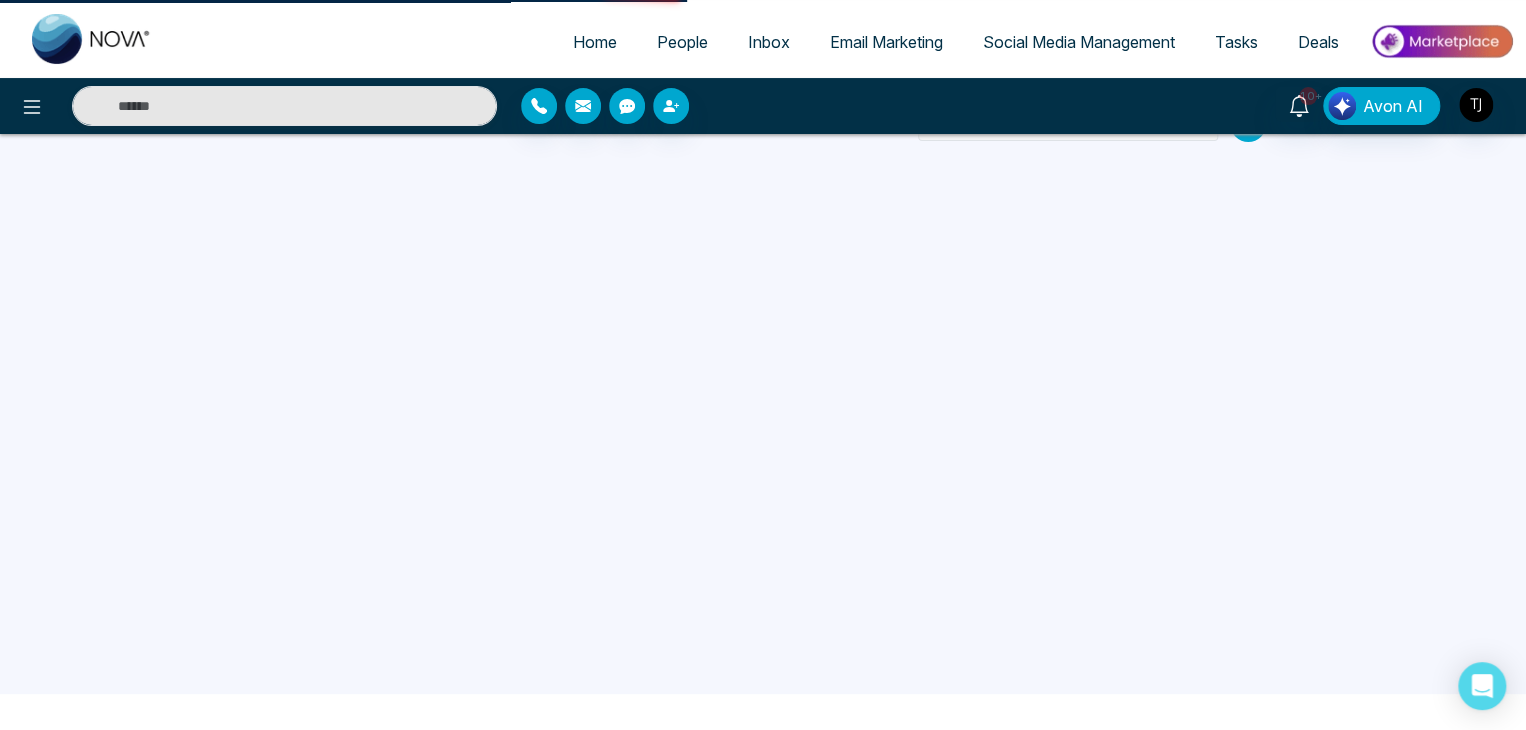 select on "*" 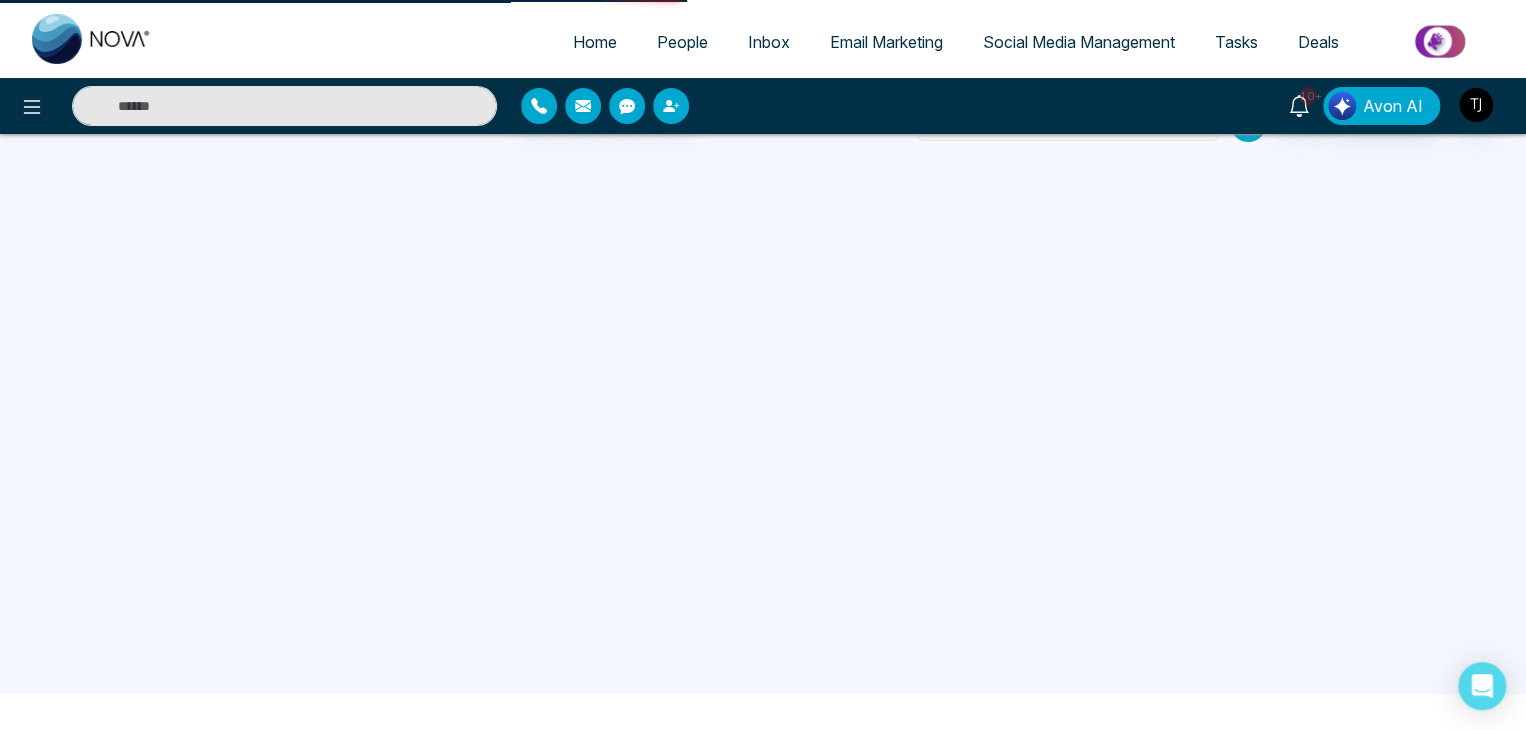select on "*" 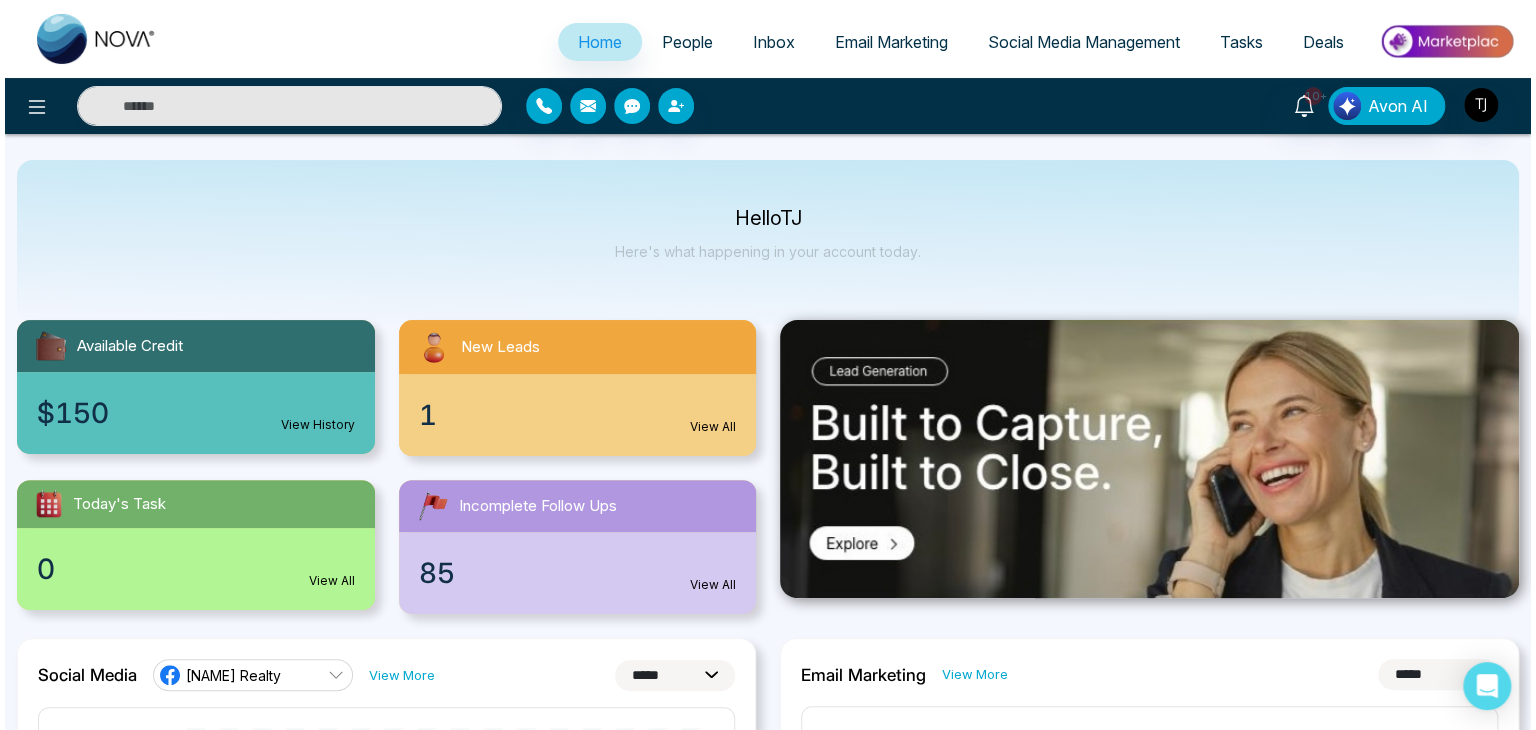 scroll, scrollTop: 0, scrollLeft: 0, axis: both 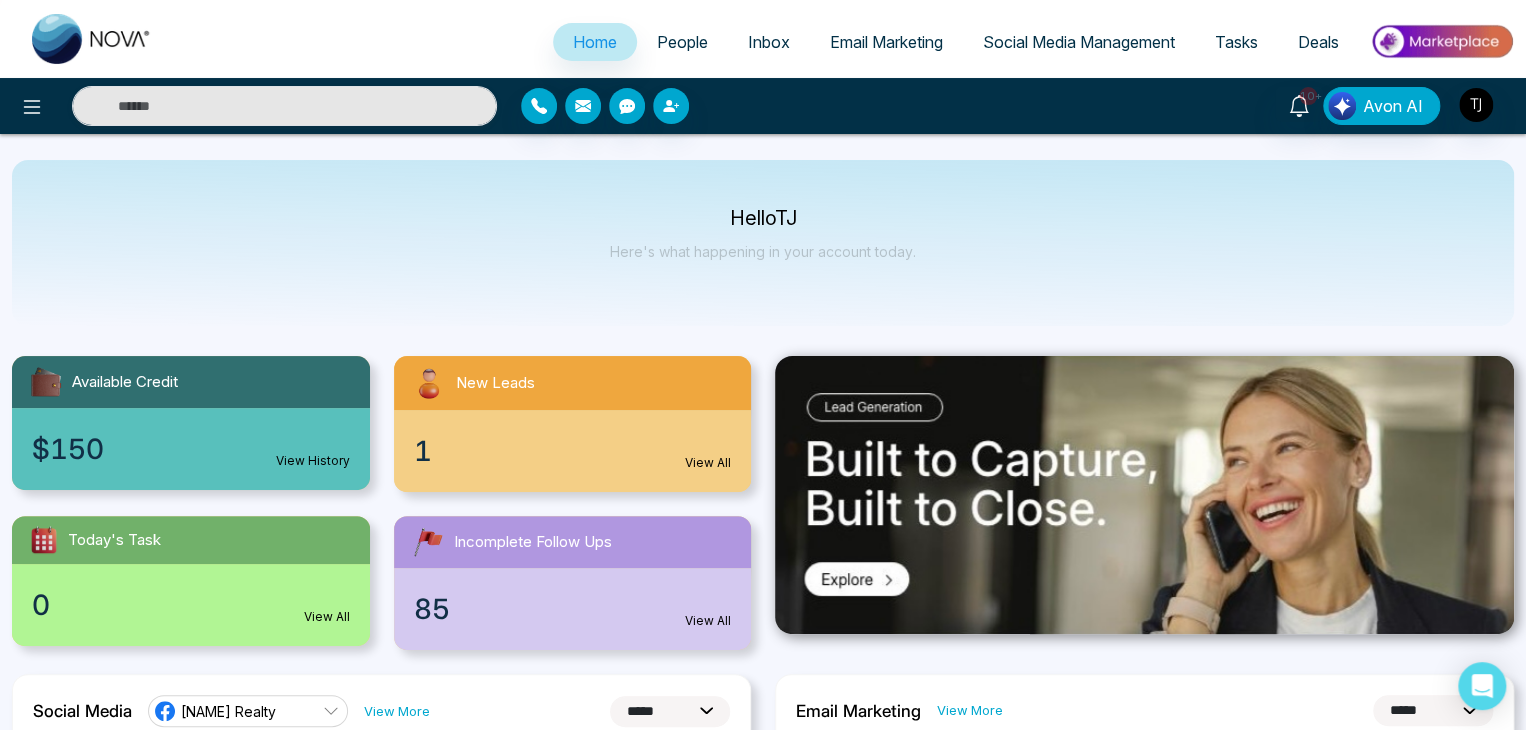 click on "Inbox" at bounding box center (769, 42) 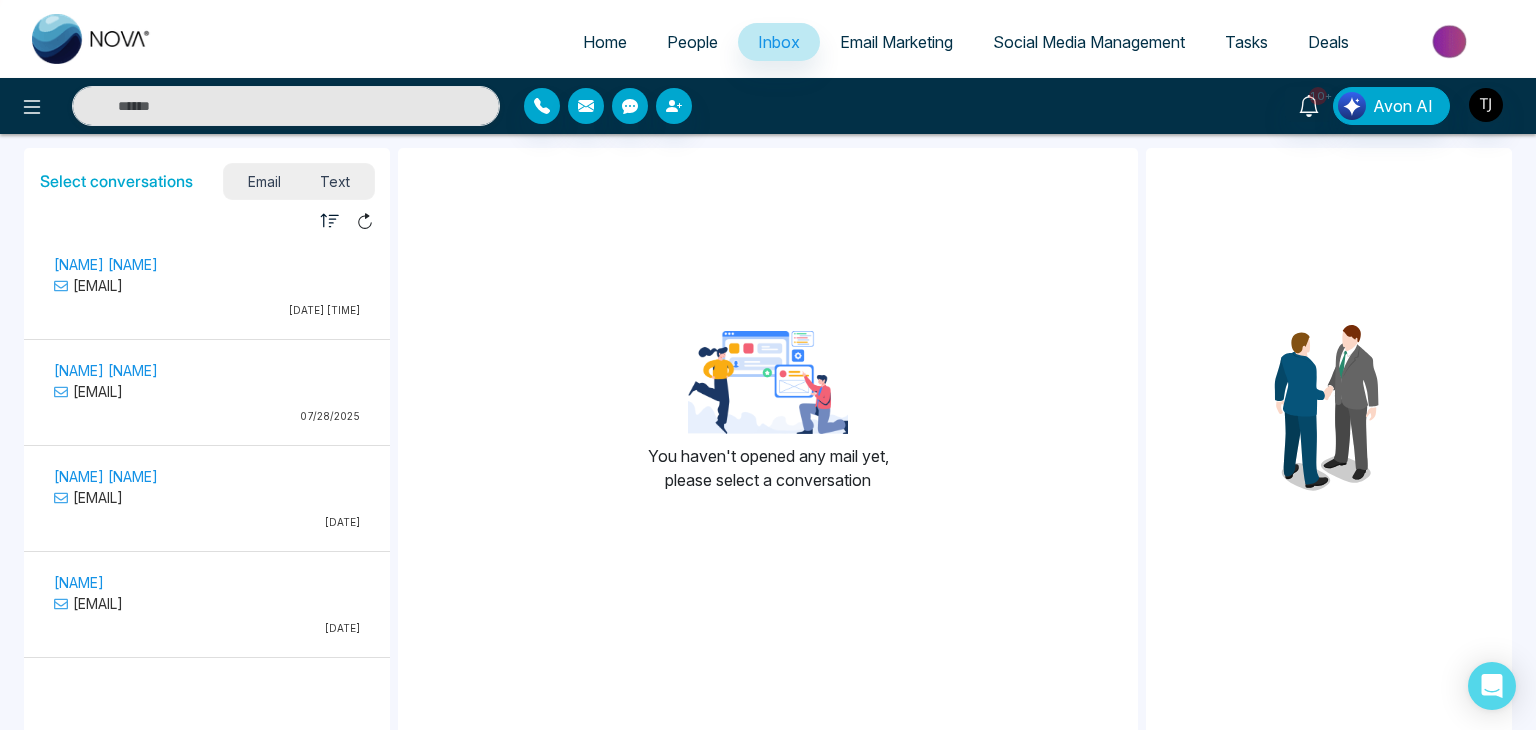 click on "[EMAIL]" at bounding box center [207, 285] 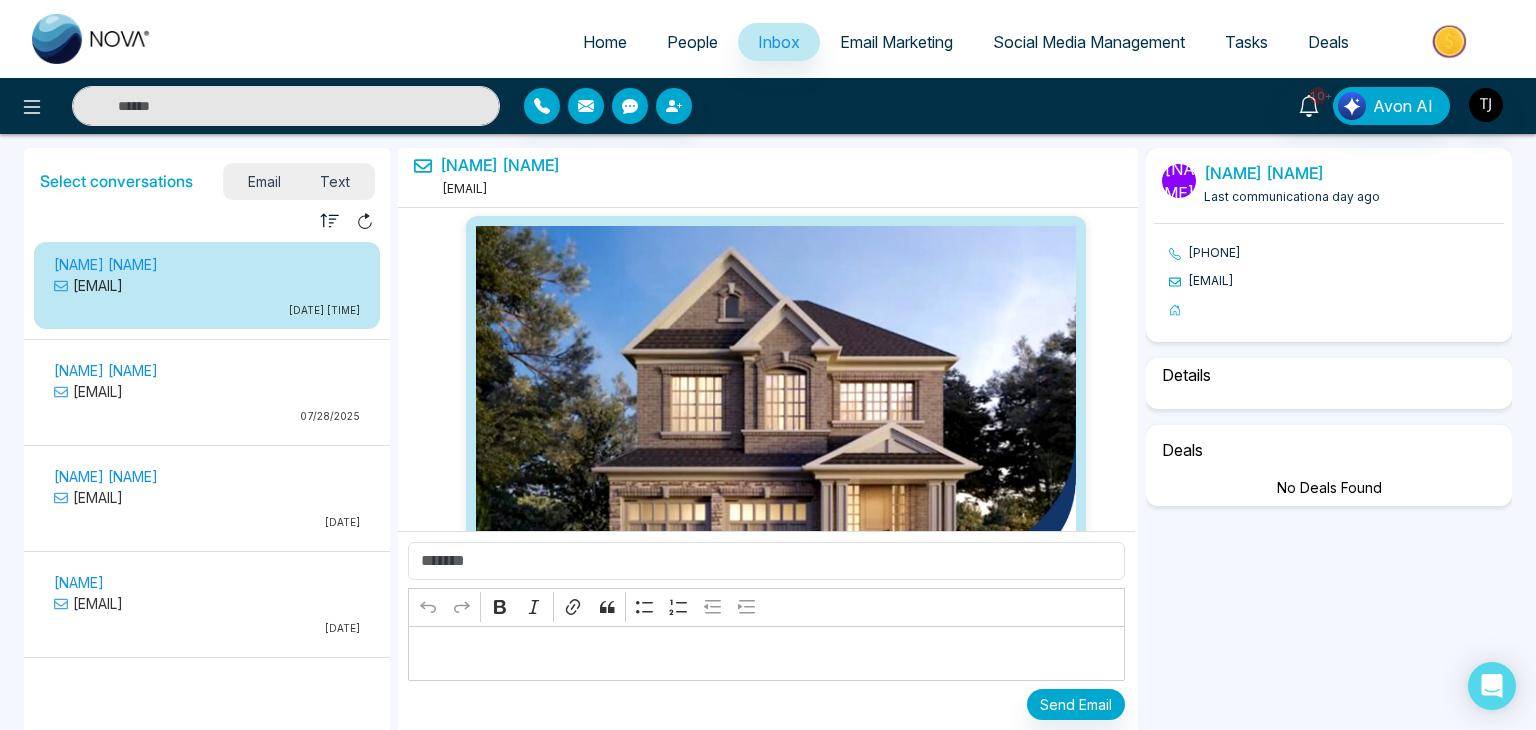 scroll, scrollTop: 6781, scrollLeft: 0, axis: vertical 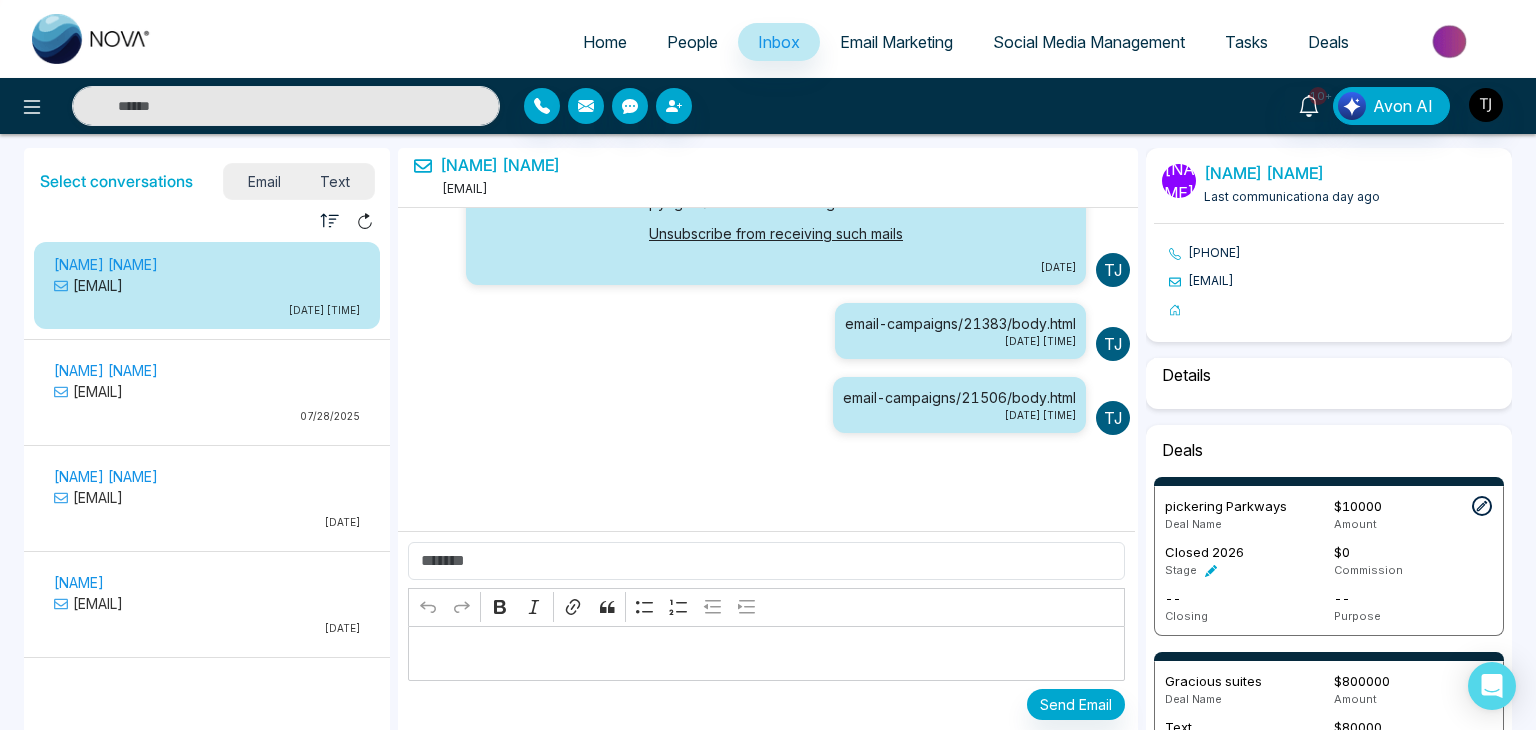 select on "*" 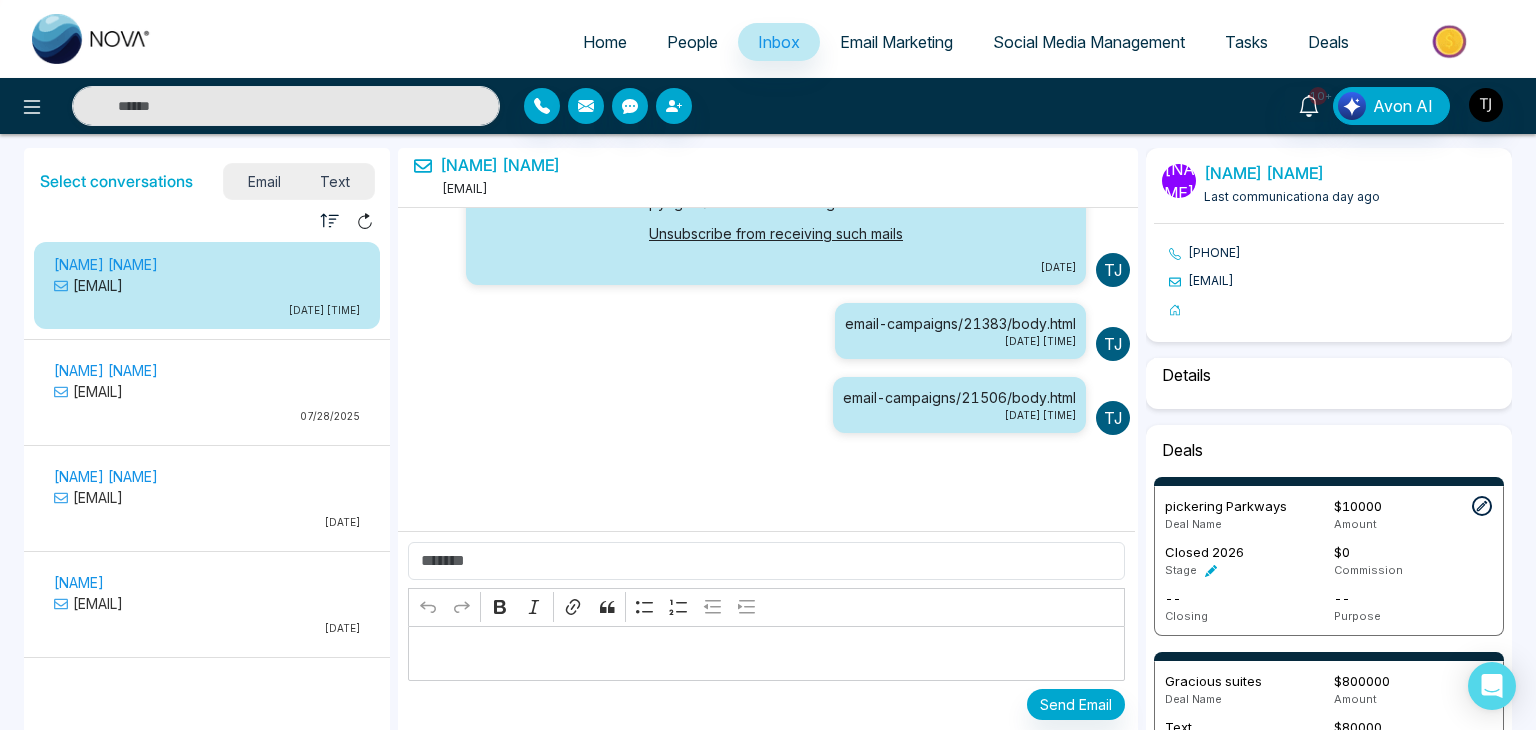 select on "*******" 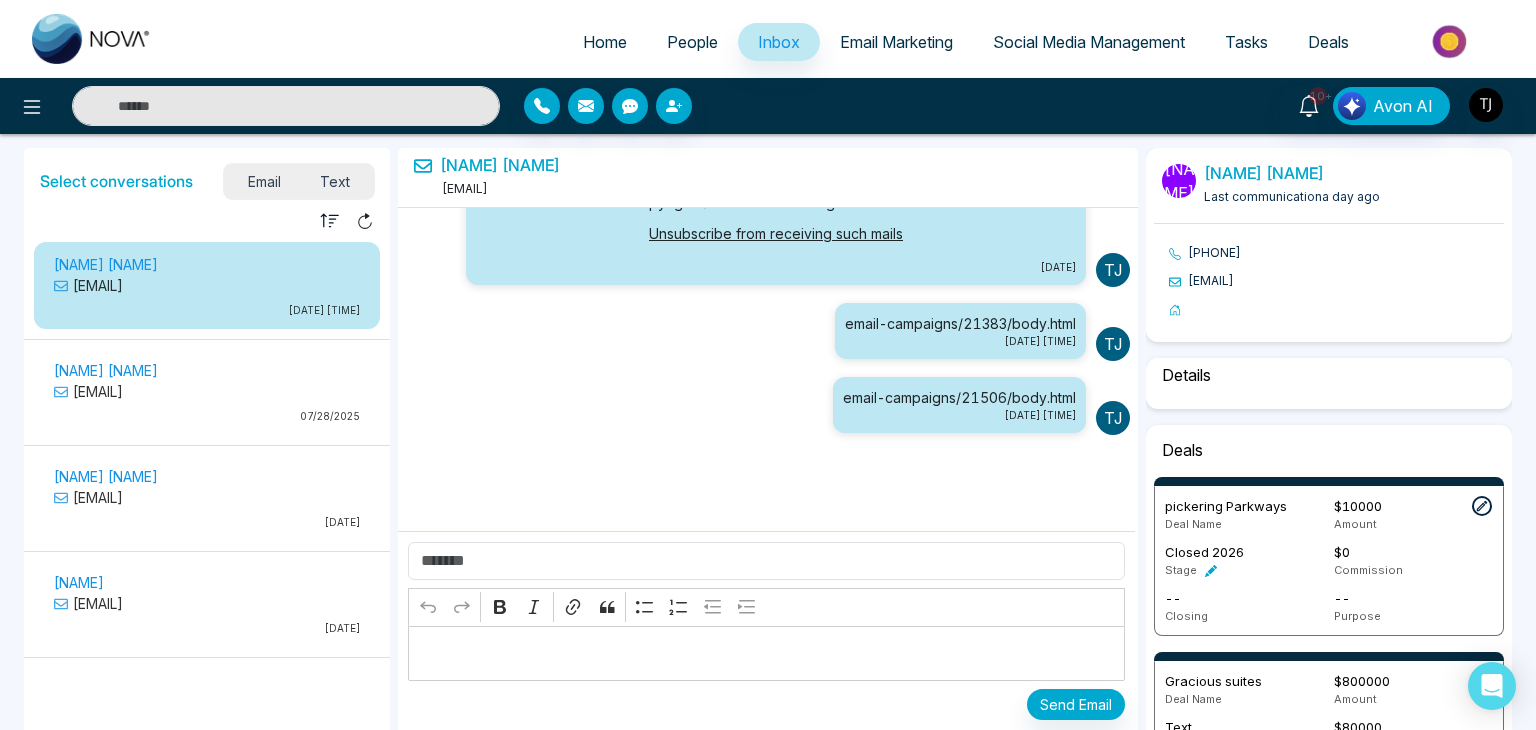 select on "*****" 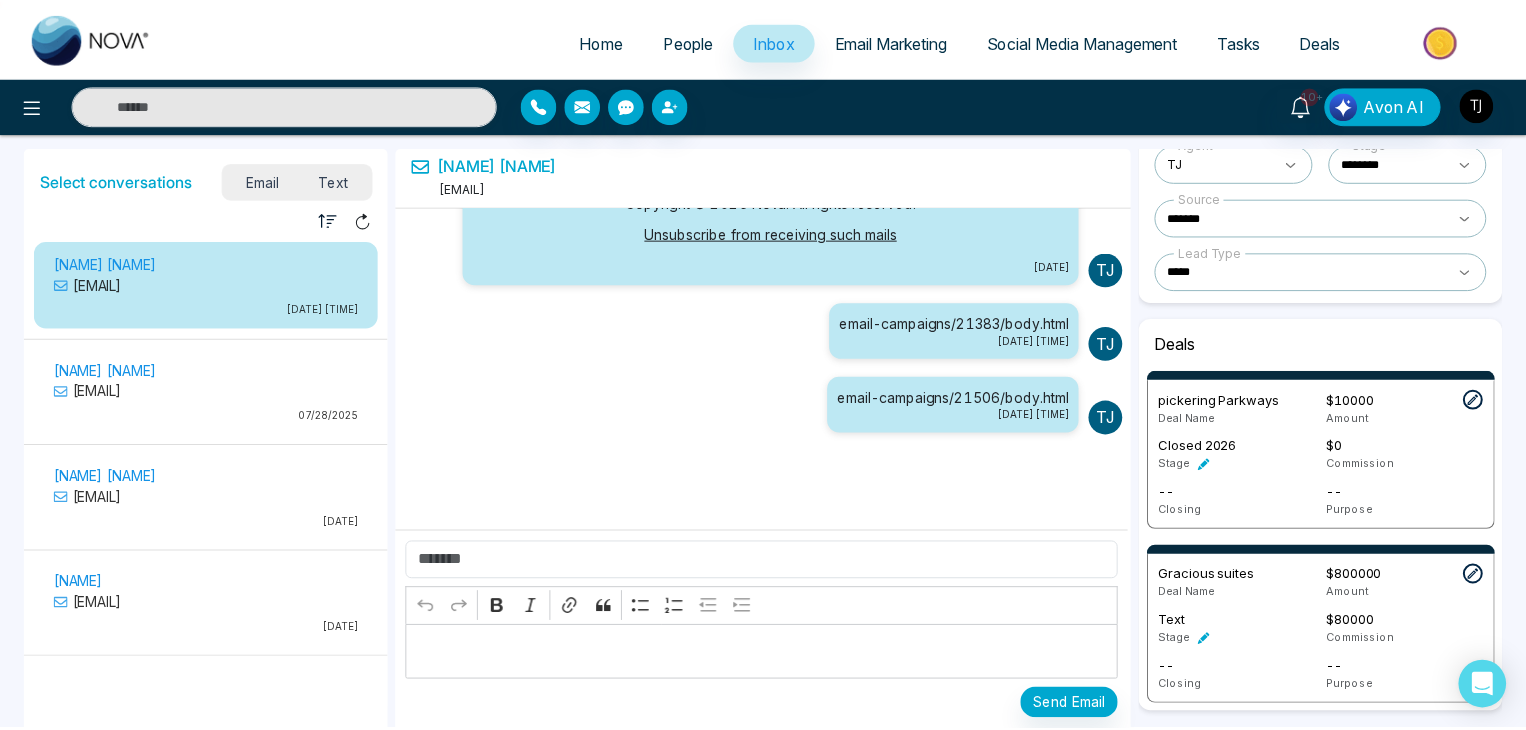scroll, scrollTop: 268, scrollLeft: 0, axis: vertical 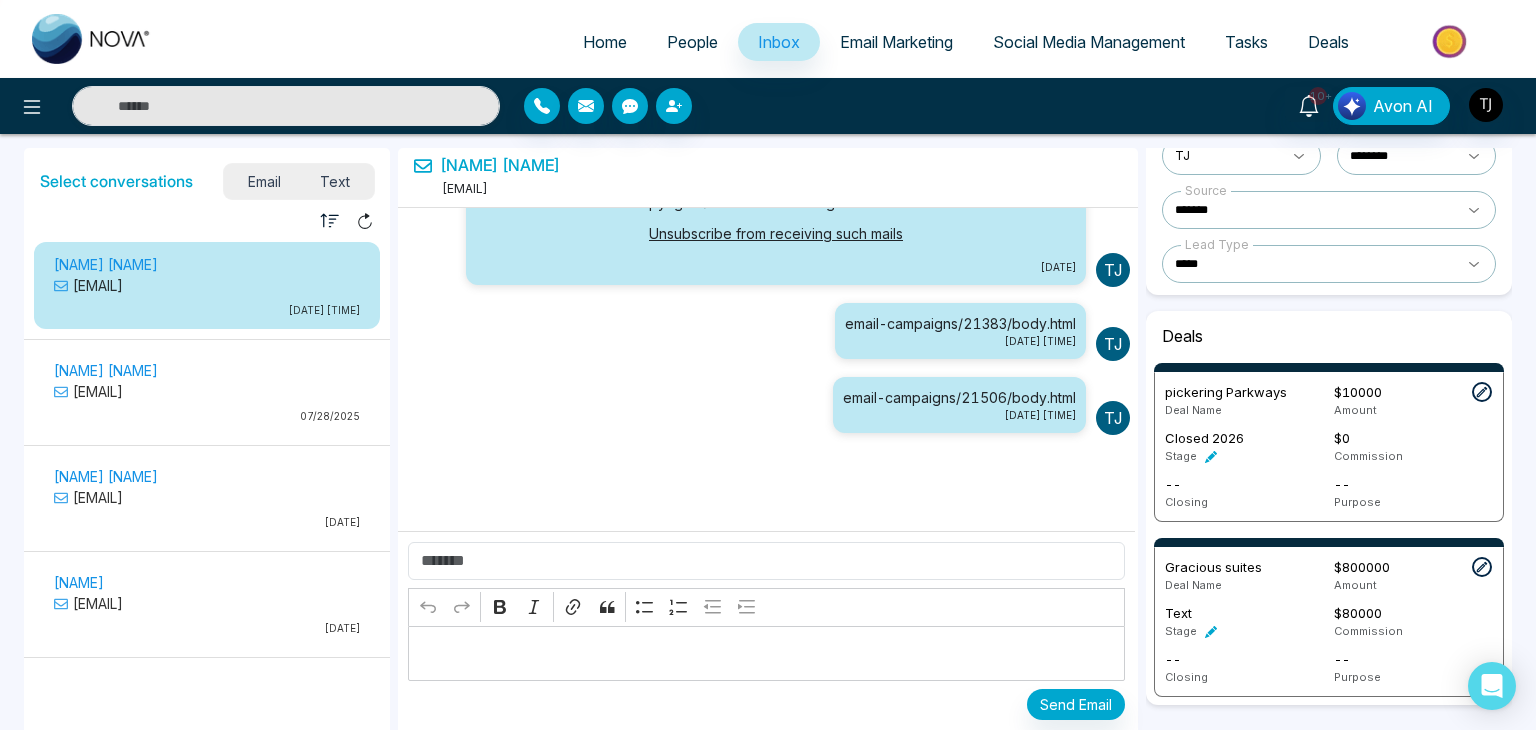 click on "Home" at bounding box center (605, 42) 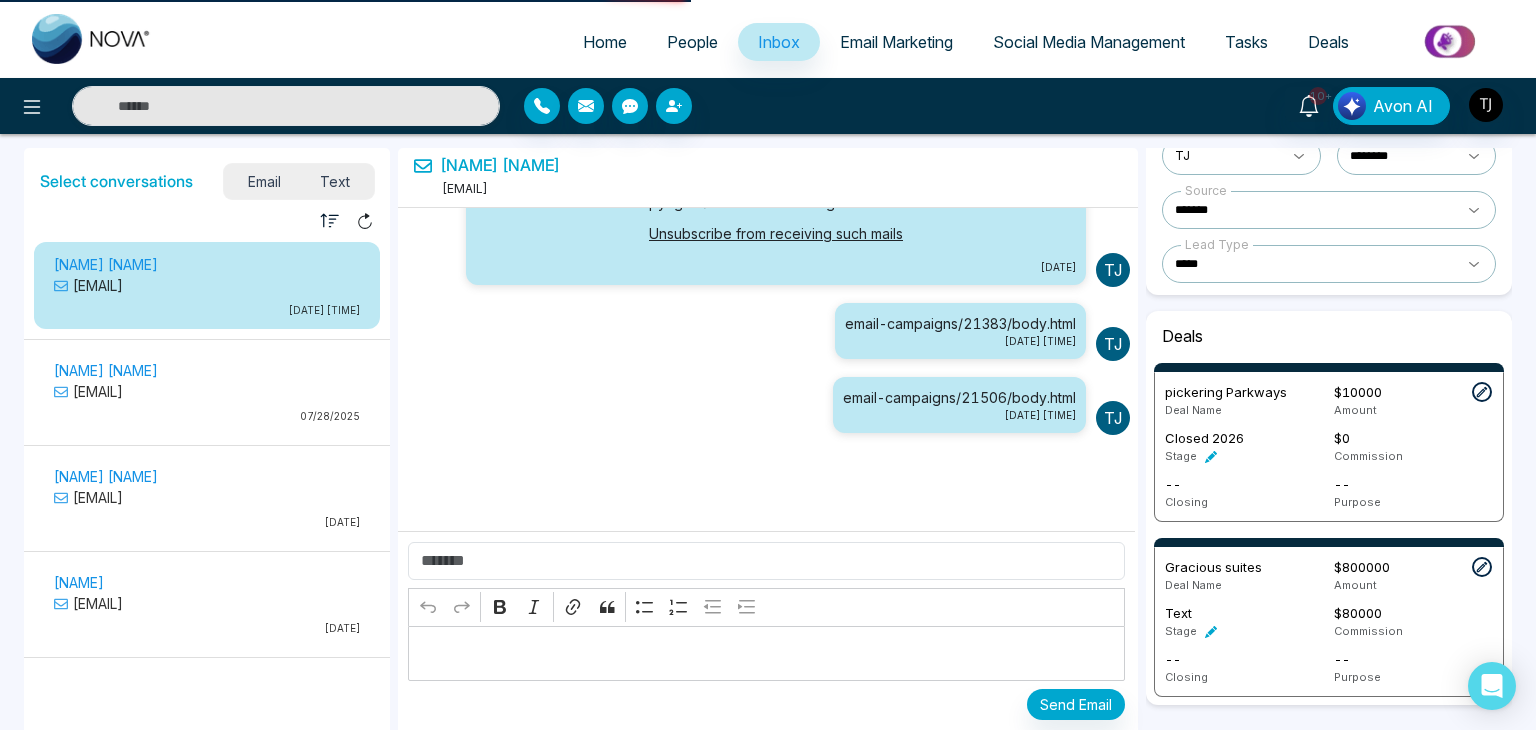 select on "*" 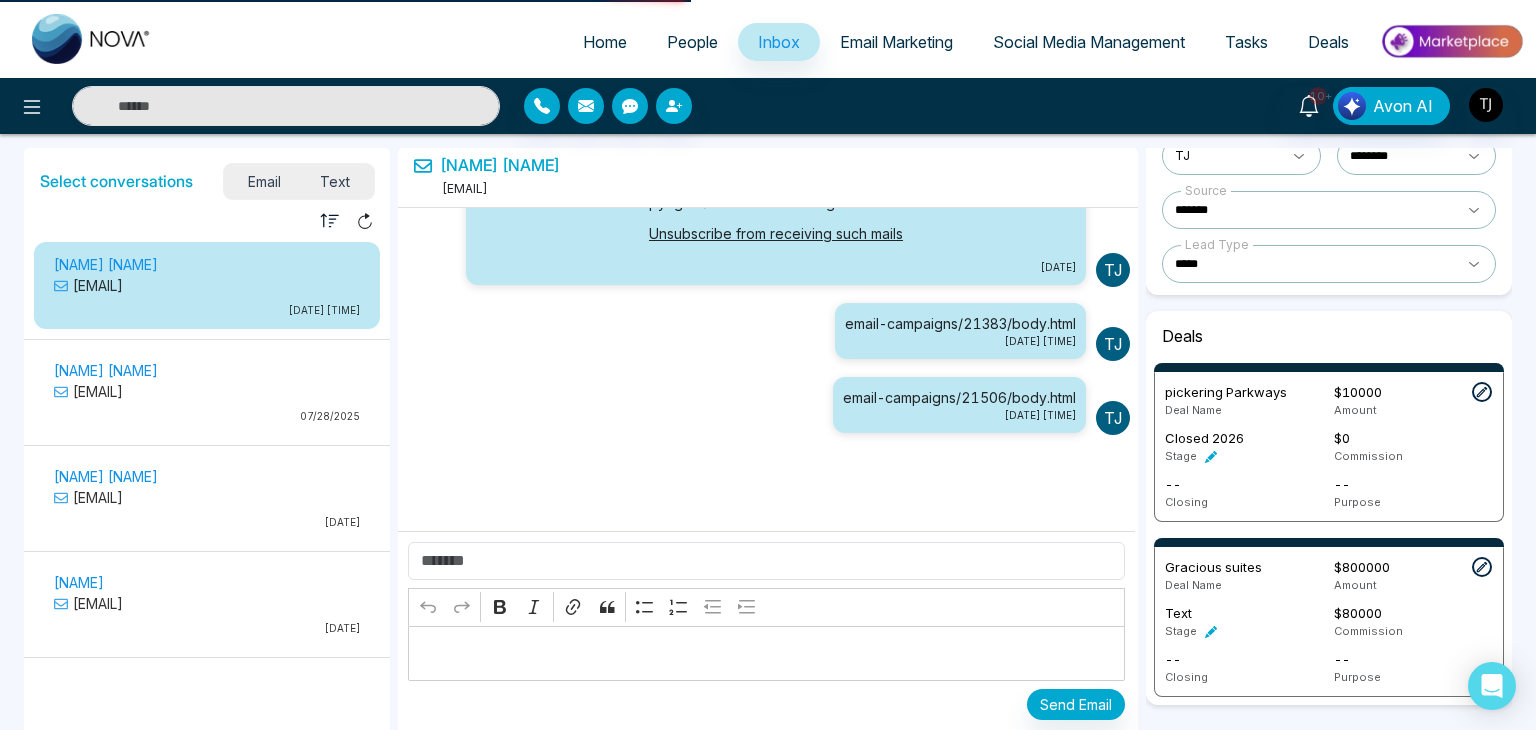 select on "*" 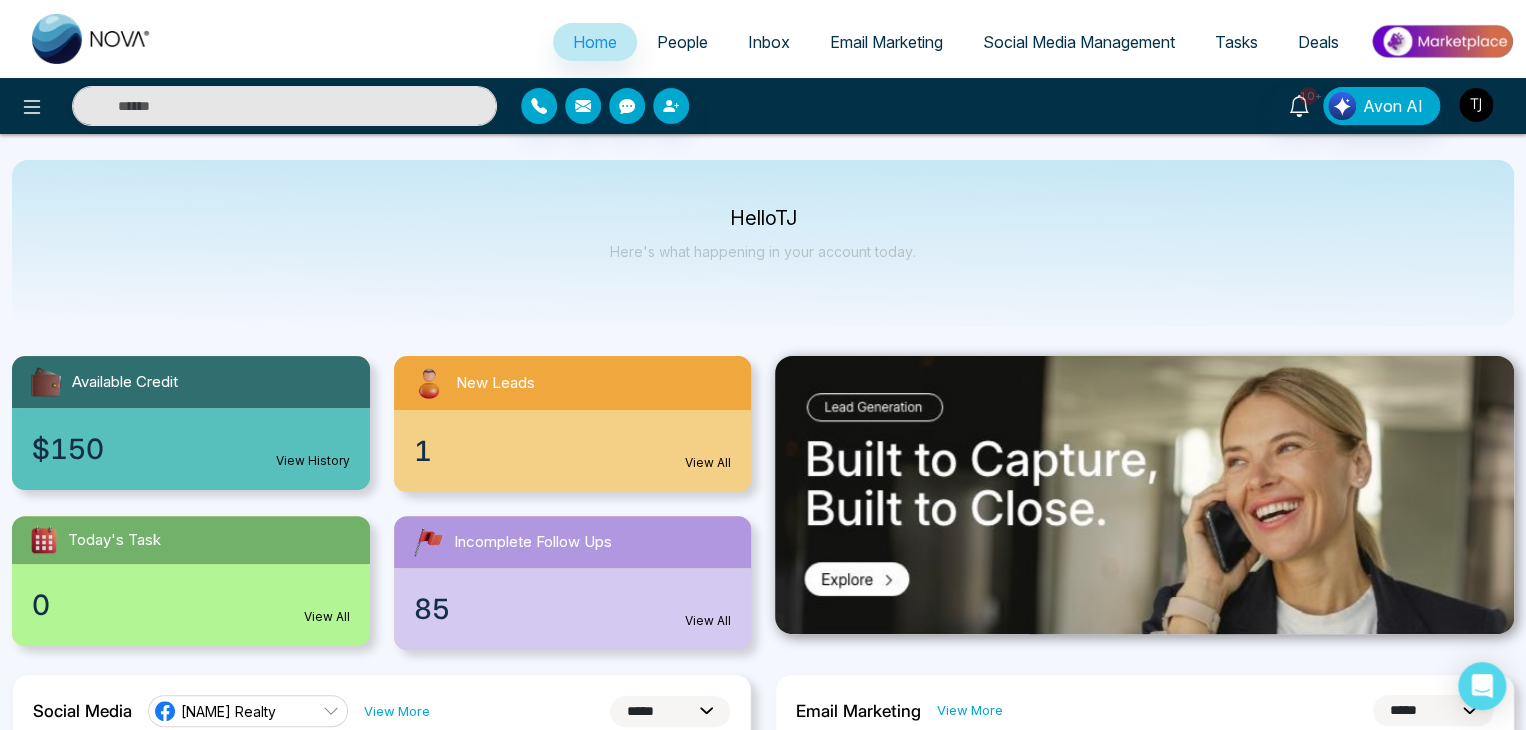 click at bounding box center [1476, 105] 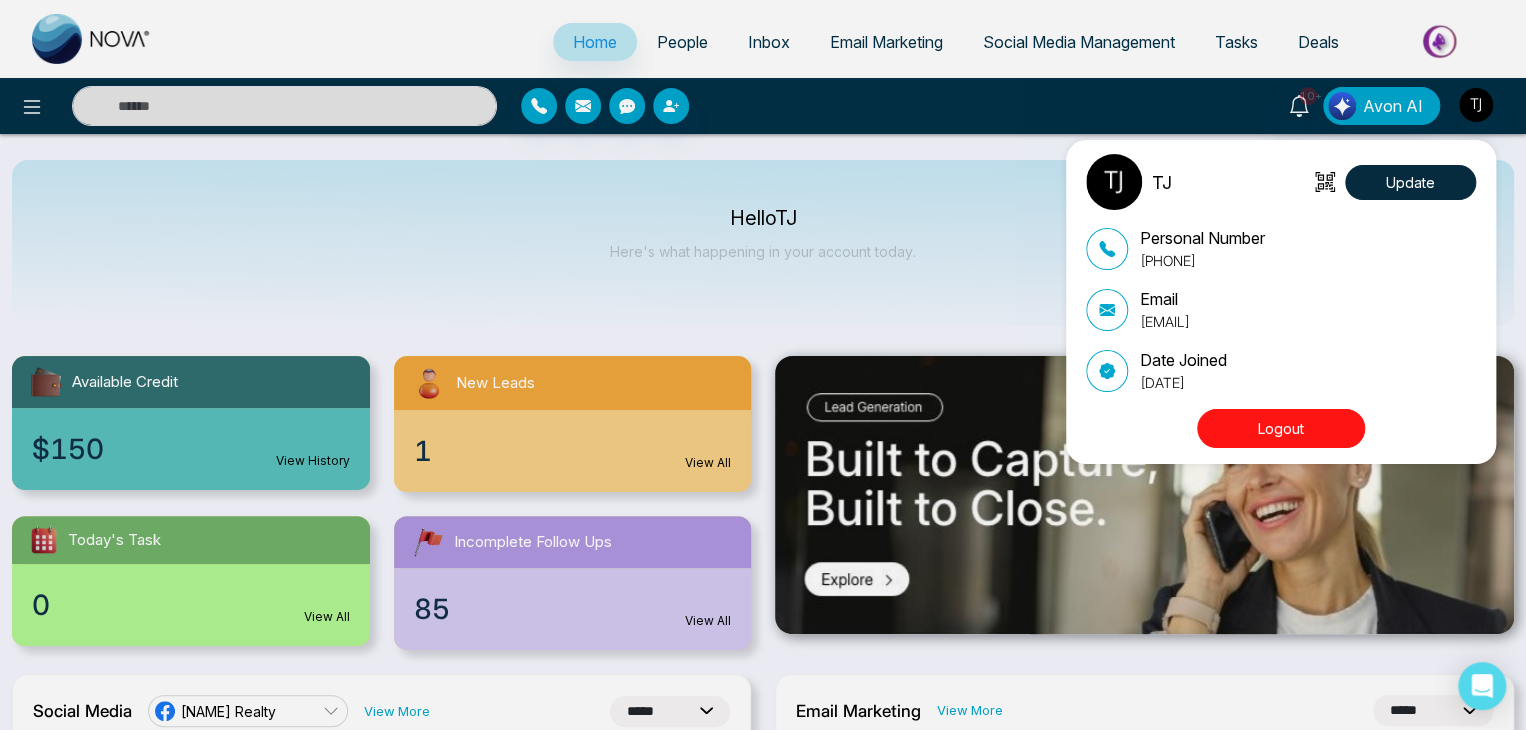 click on "Logout" at bounding box center (1281, 428) 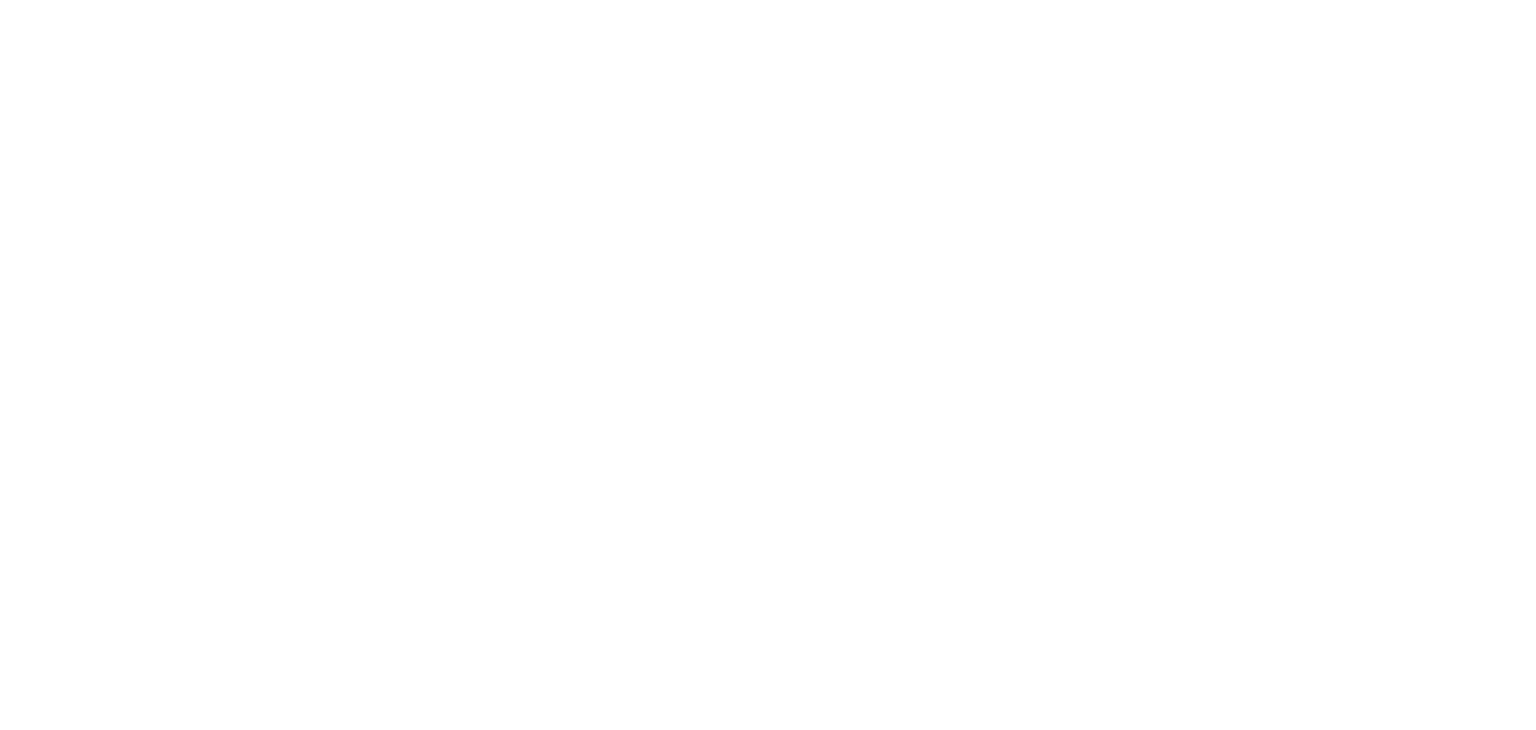 scroll, scrollTop: 0, scrollLeft: 0, axis: both 